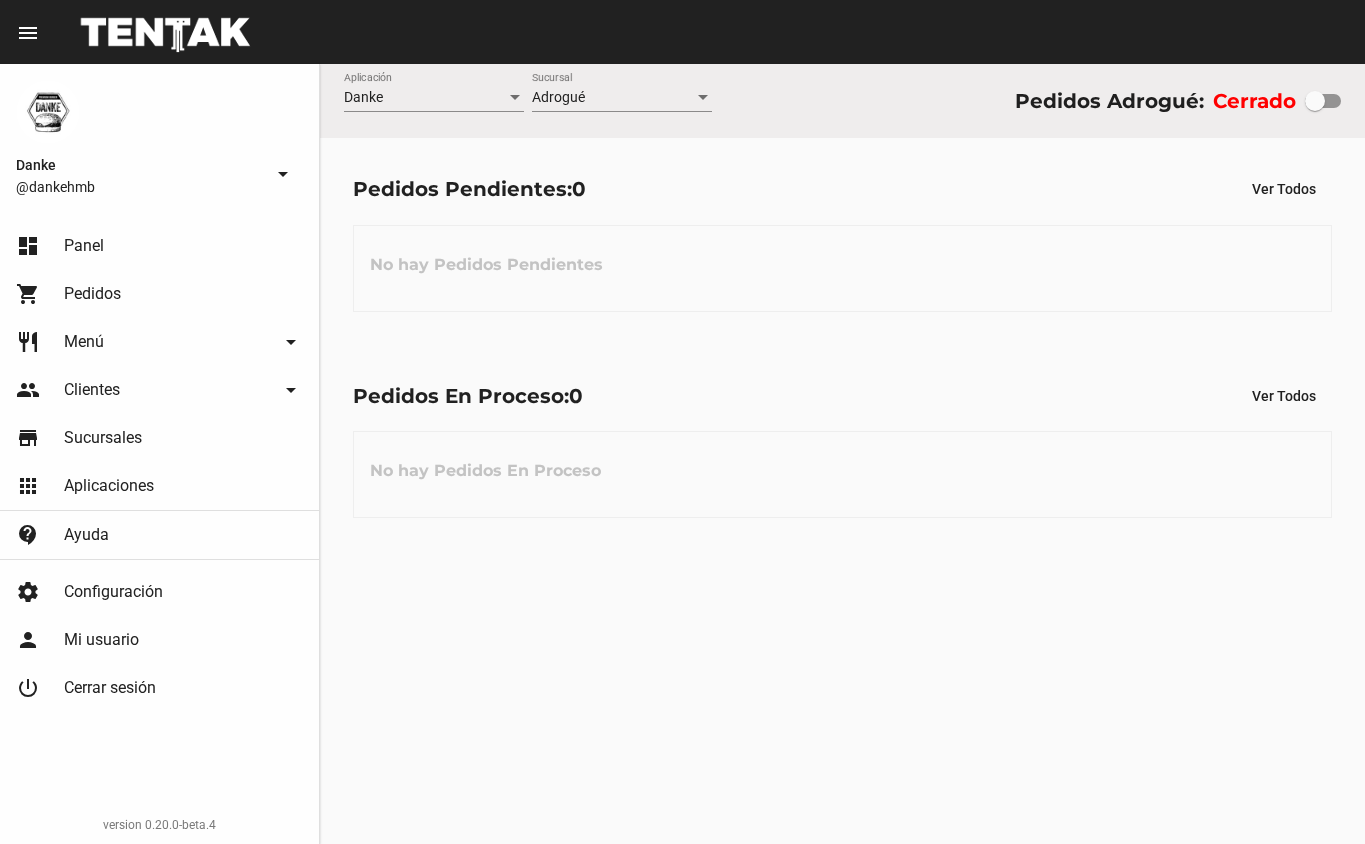 scroll, scrollTop: 0, scrollLeft: 0, axis: both 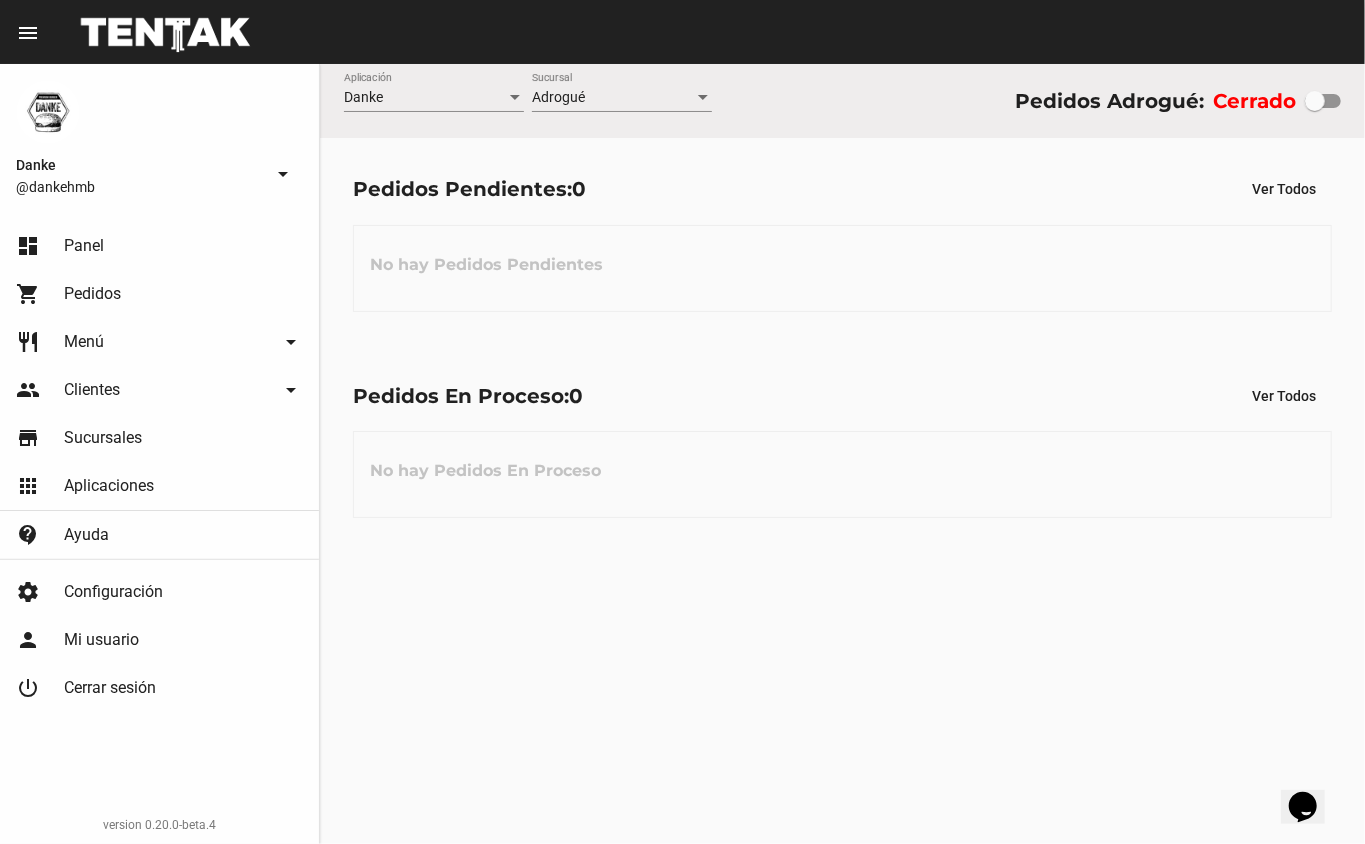 click on "No hay Pedidos Pendientes" 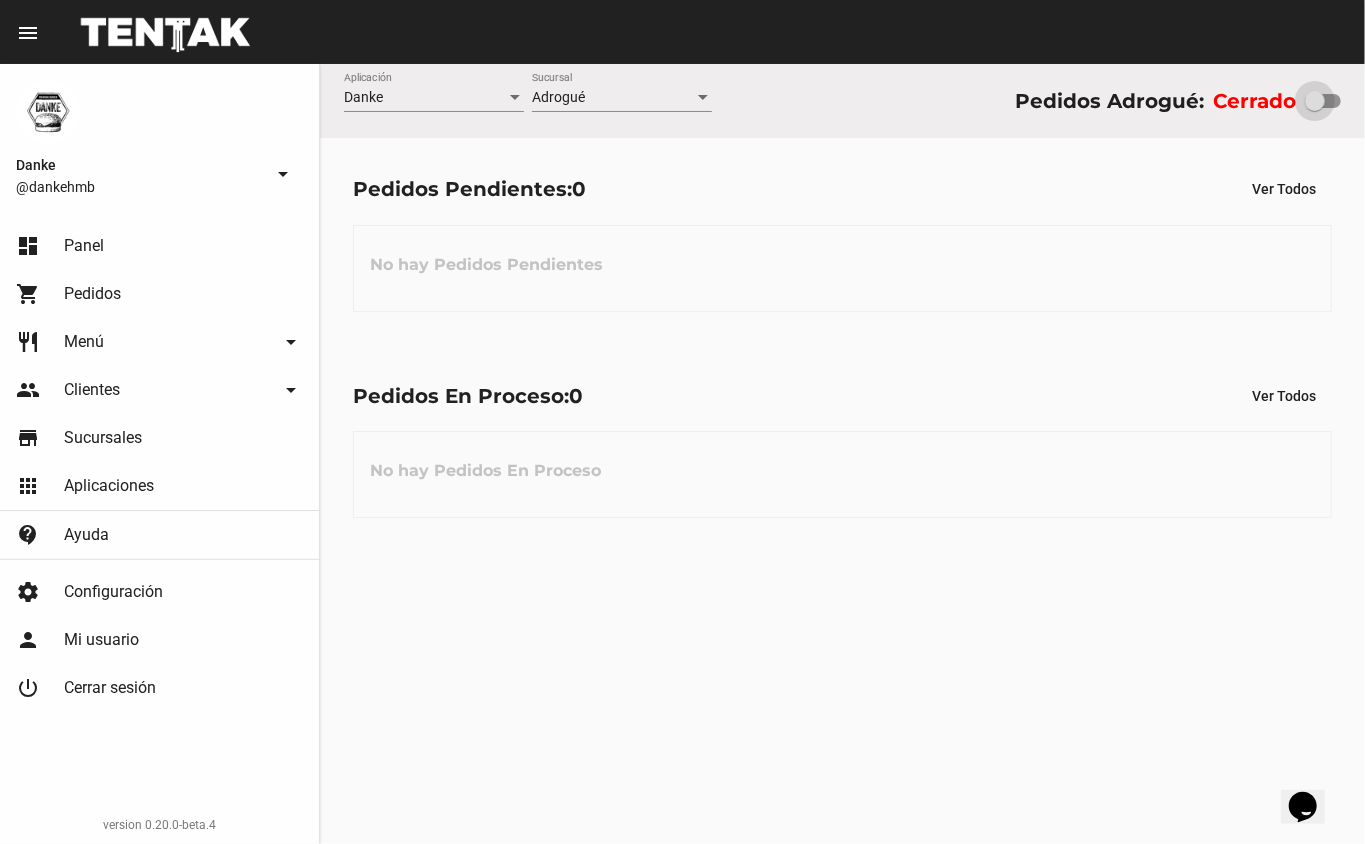 click at bounding box center (1315, 101) 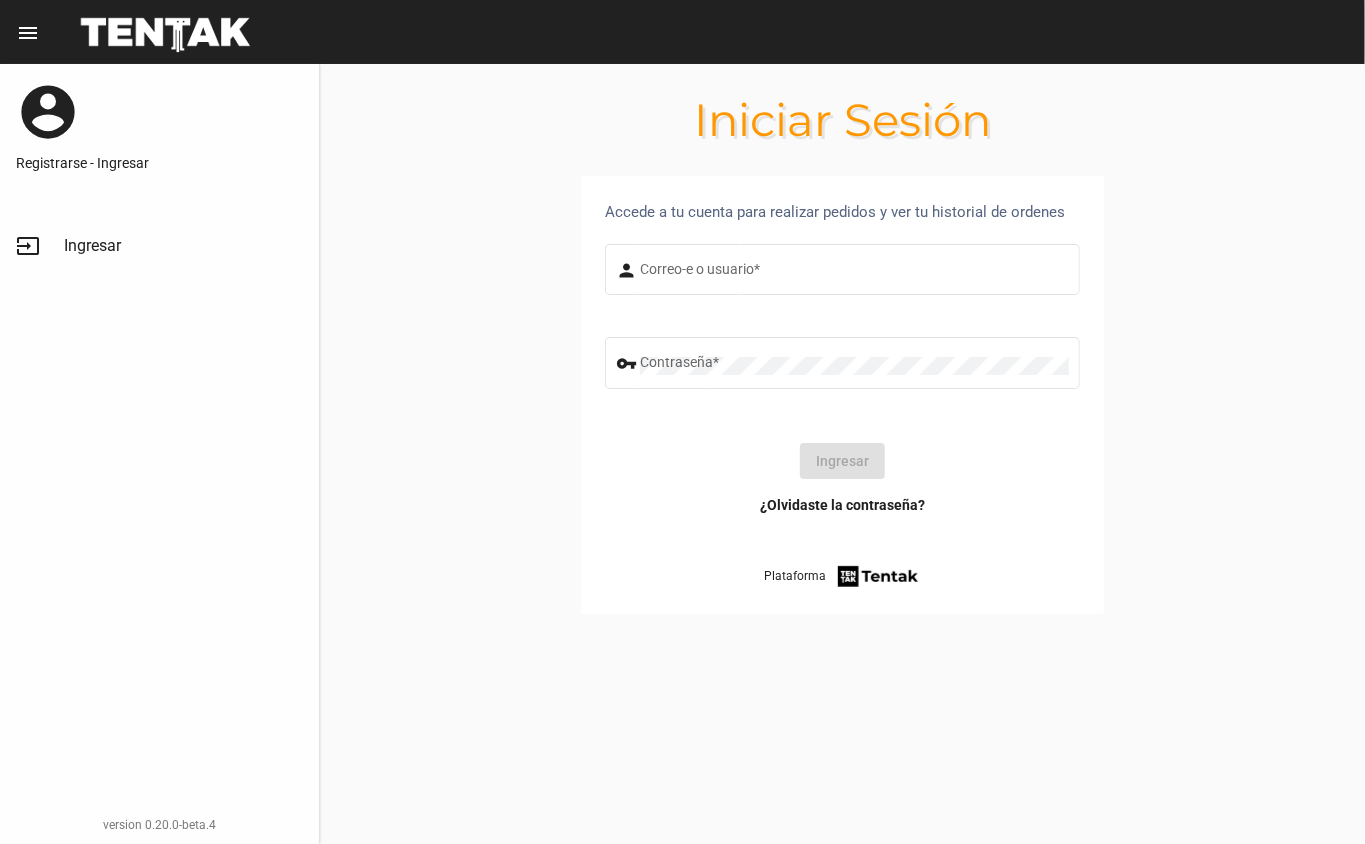 type on "DANKEHMB" 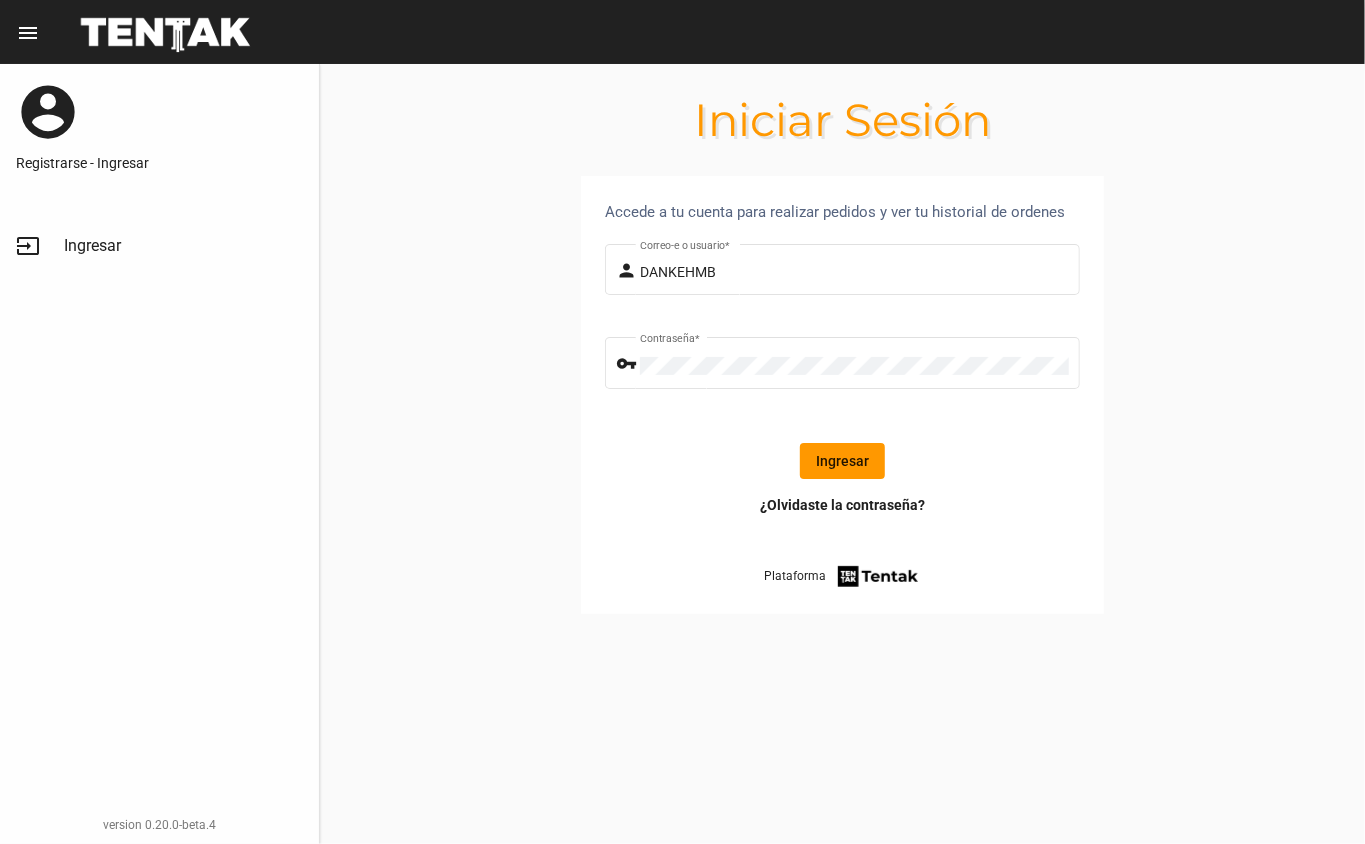 click on "Ingresar" 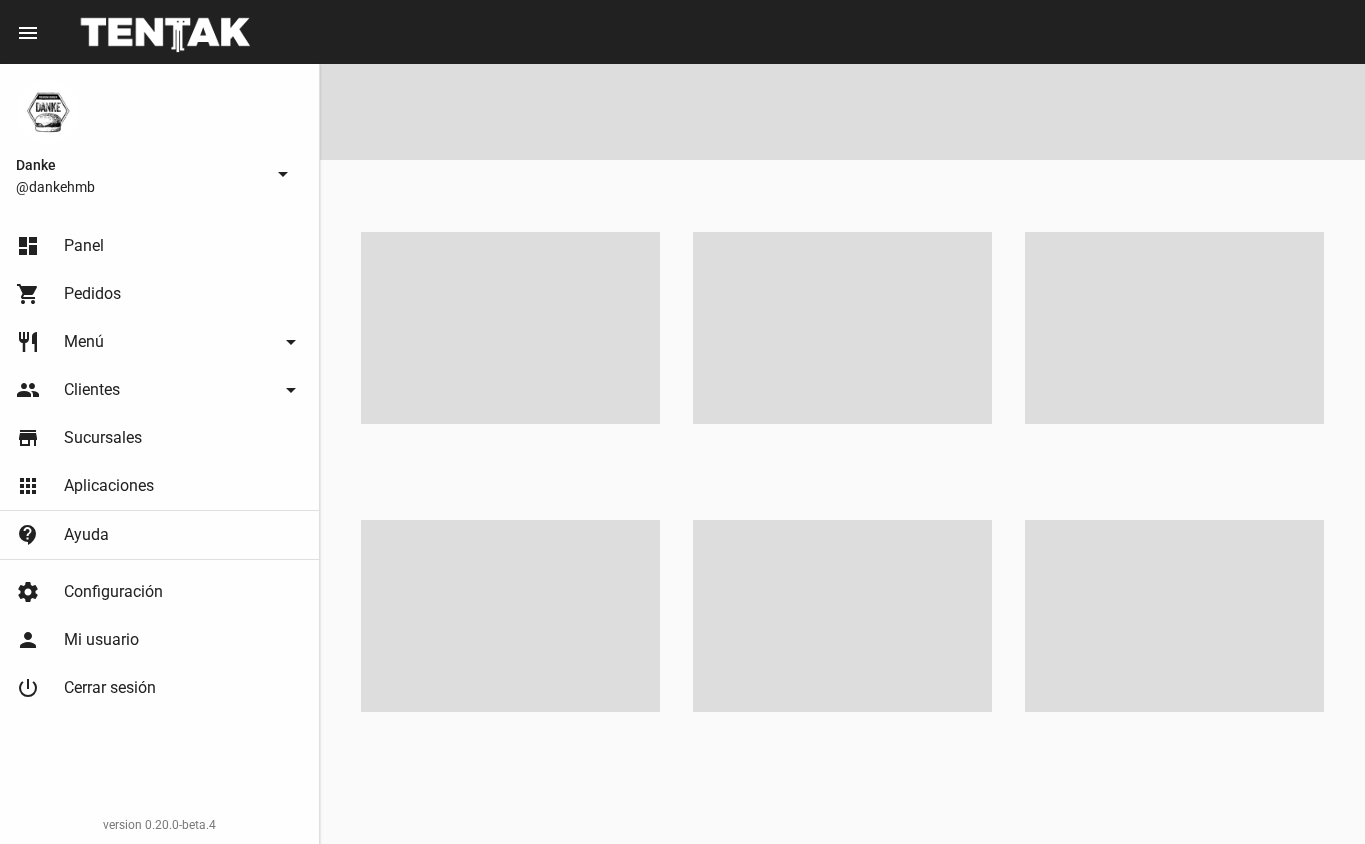scroll, scrollTop: 0, scrollLeft: 0, axis: both 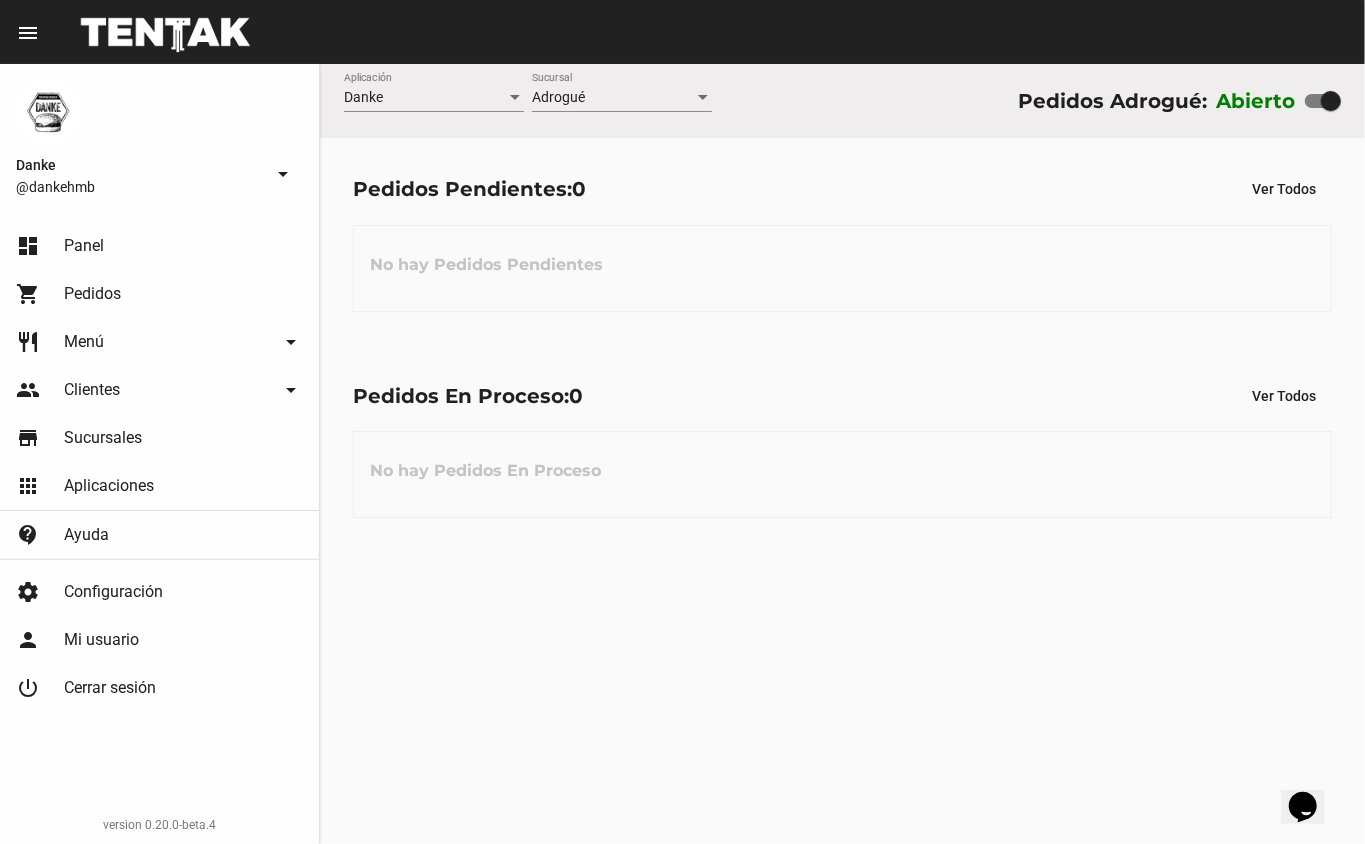 click on "No hay Pedidos En Proceso" 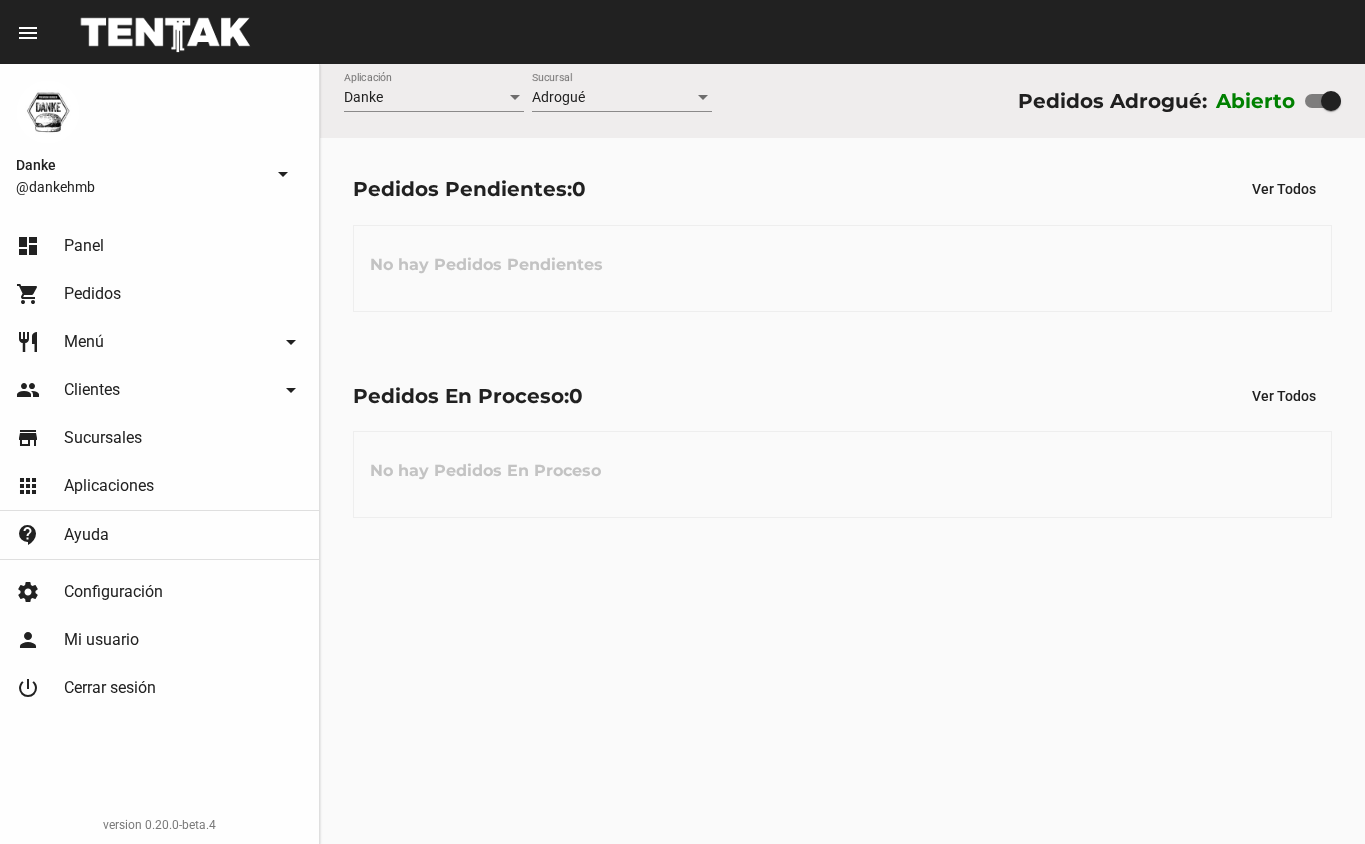 scroll, scrollTop: 0, scrollLeft: 0, axis: both 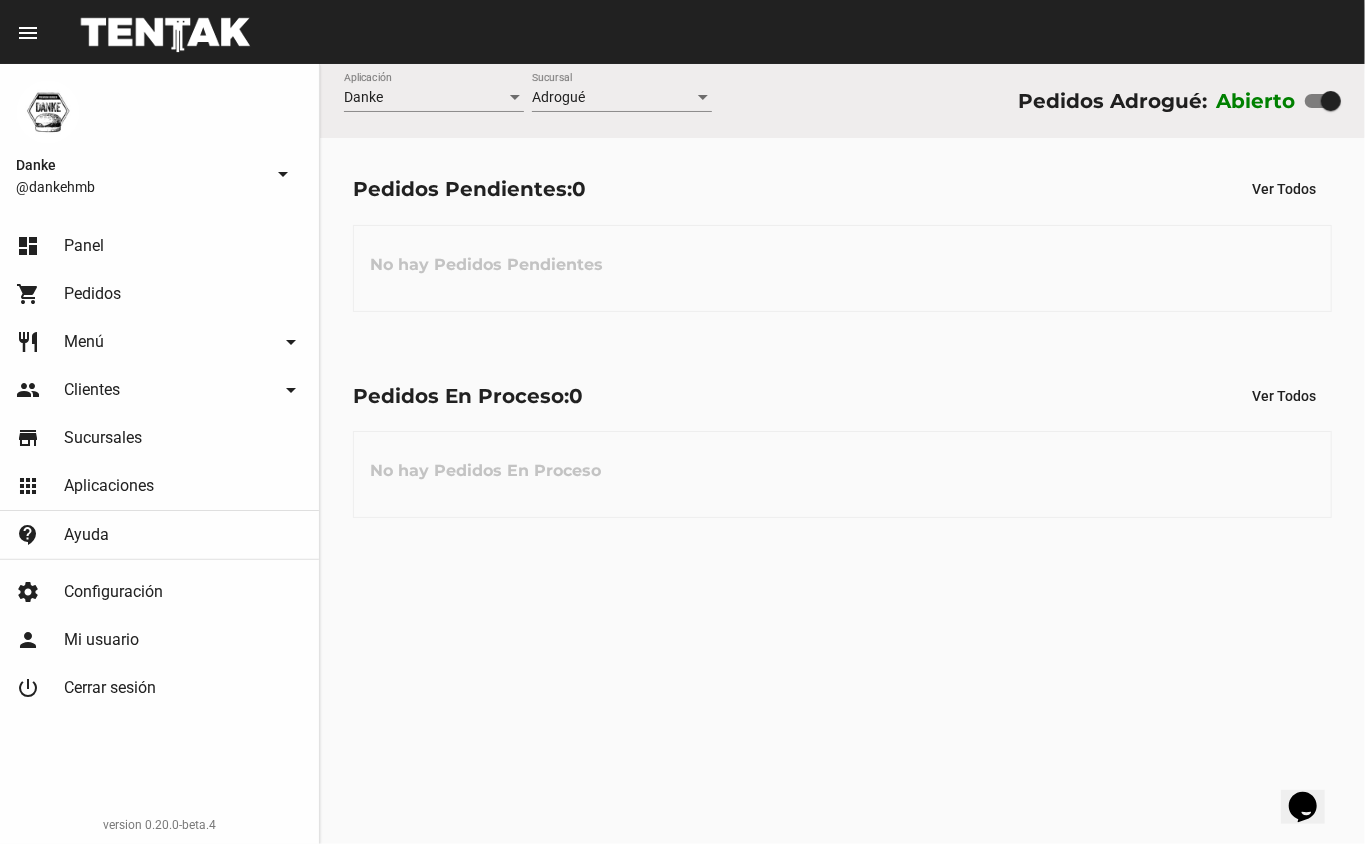 type 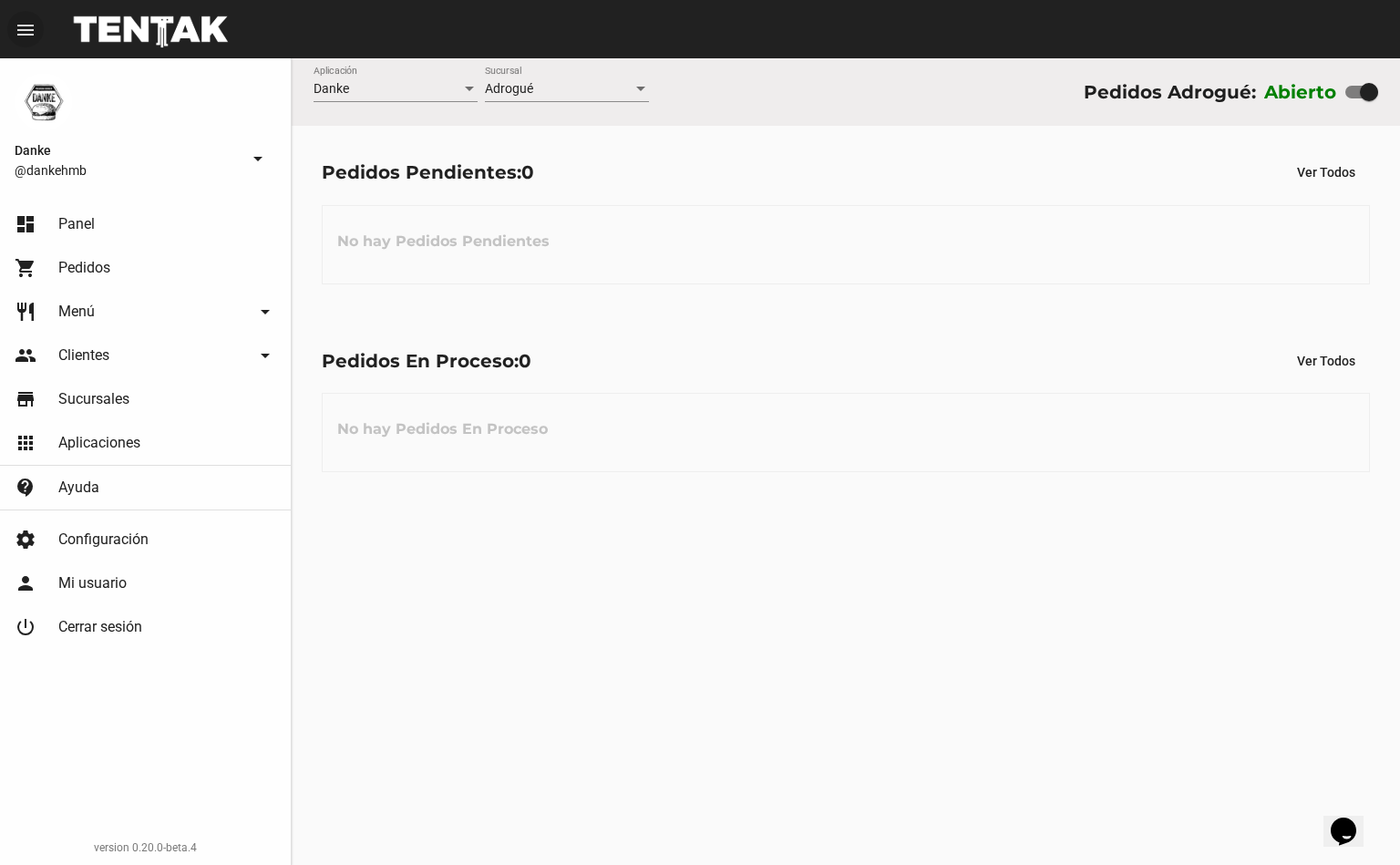 click on "Danke Aplicación Adrogué Sucursal Pedidos Adrogué: Abierto   Pedidos Pendientes:  0 Ver Todos No hay Pedidos Pendientes Pedidos En Proceso:  0 Ver Todos No hay Pedidos En Proceso" 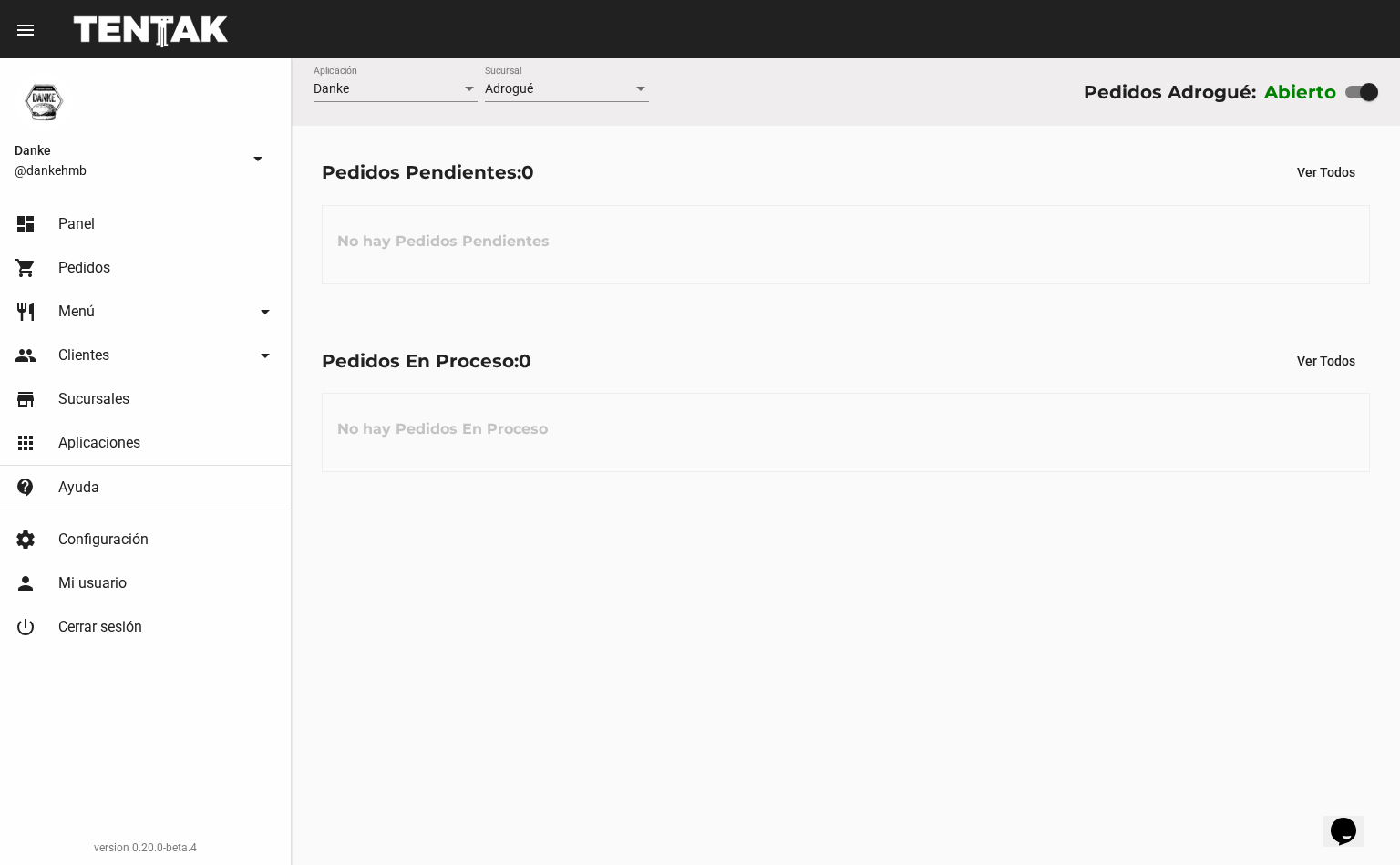 click on "No hay Pedidos Pendientes" 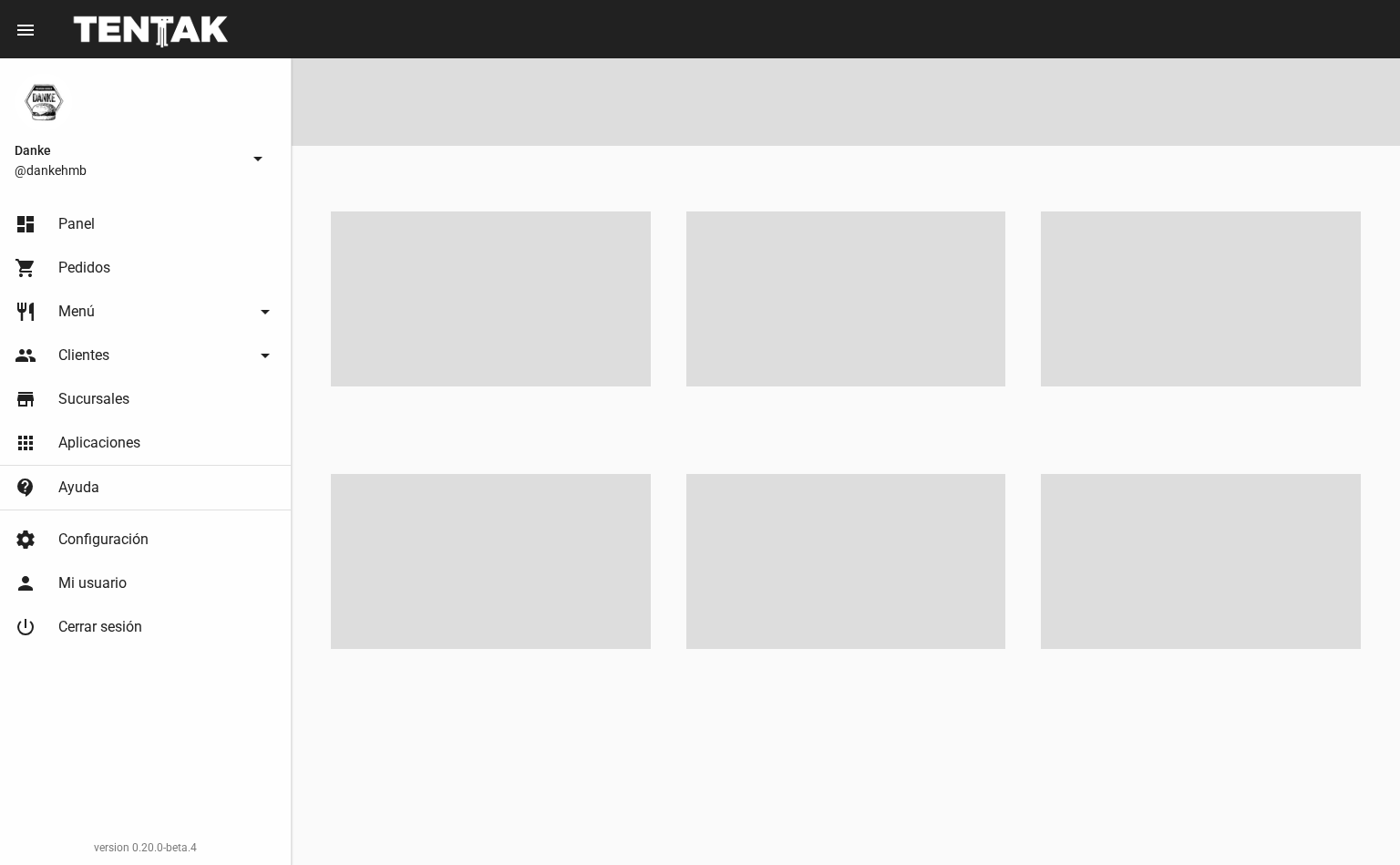 scroll, scrollTop: 0, scrollLeft: 0, axis: both 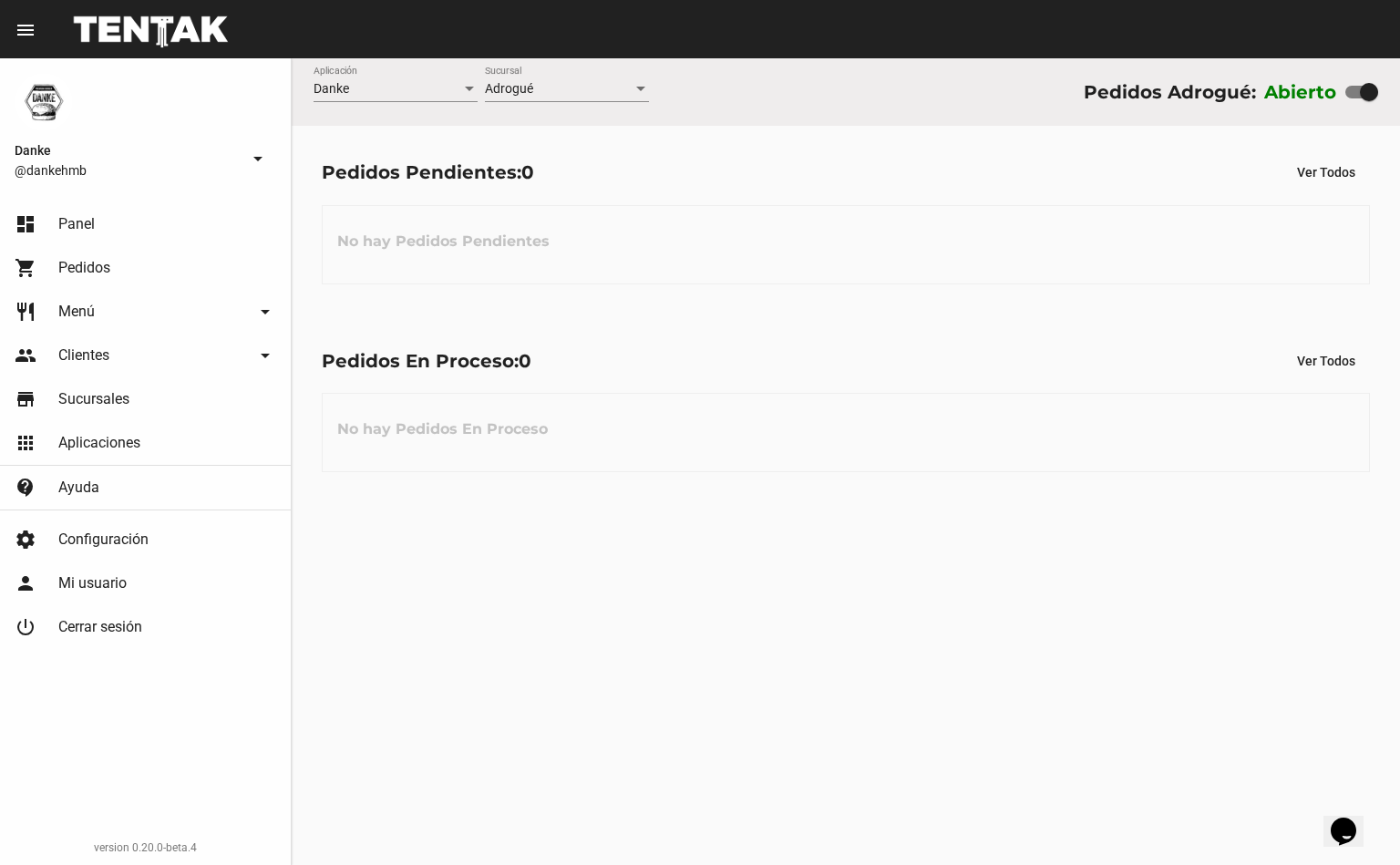 click on "No hay Pedidos Pendientes" 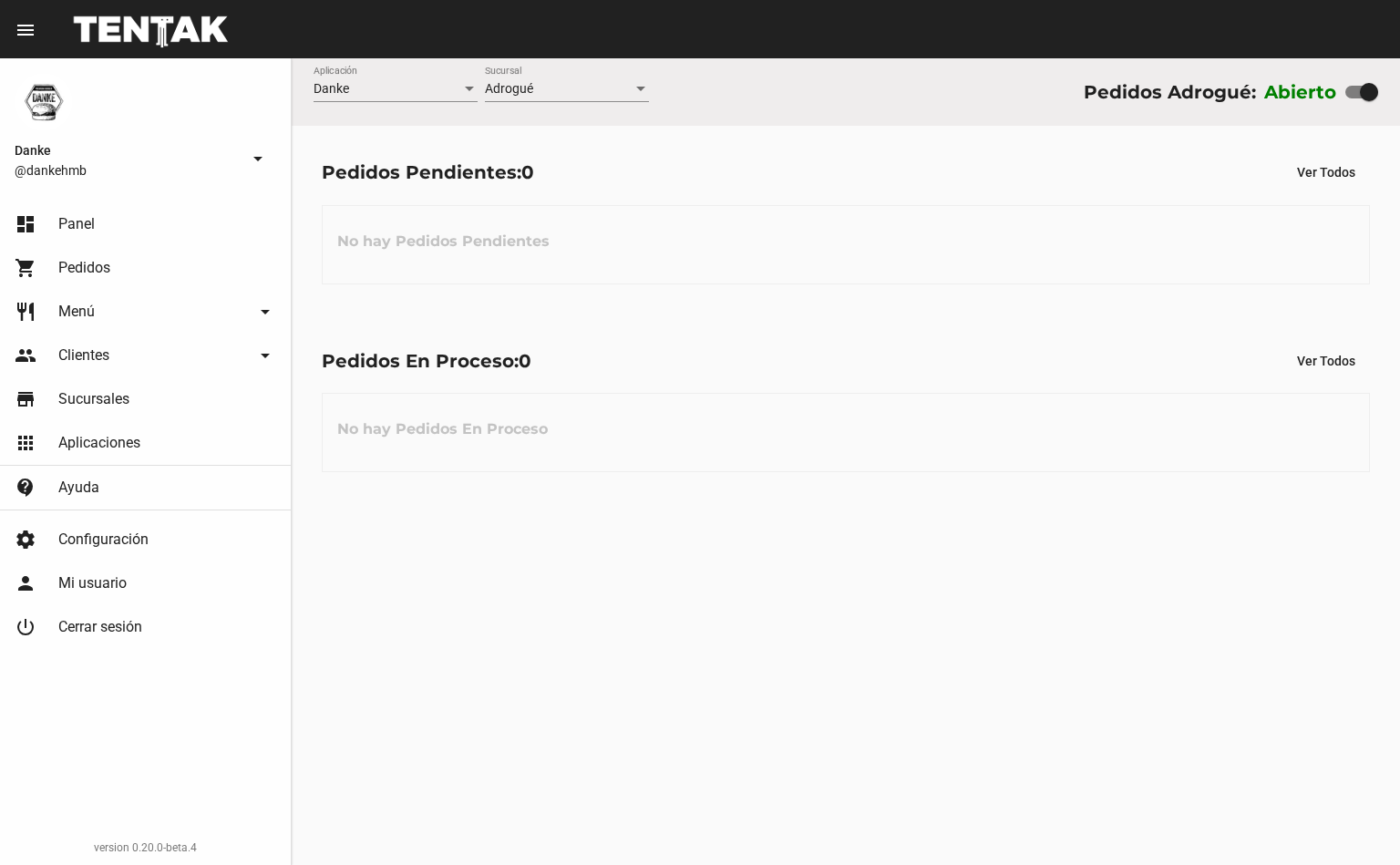 scroll, scrollTop: 0, scrollLeft: 0, axis: both 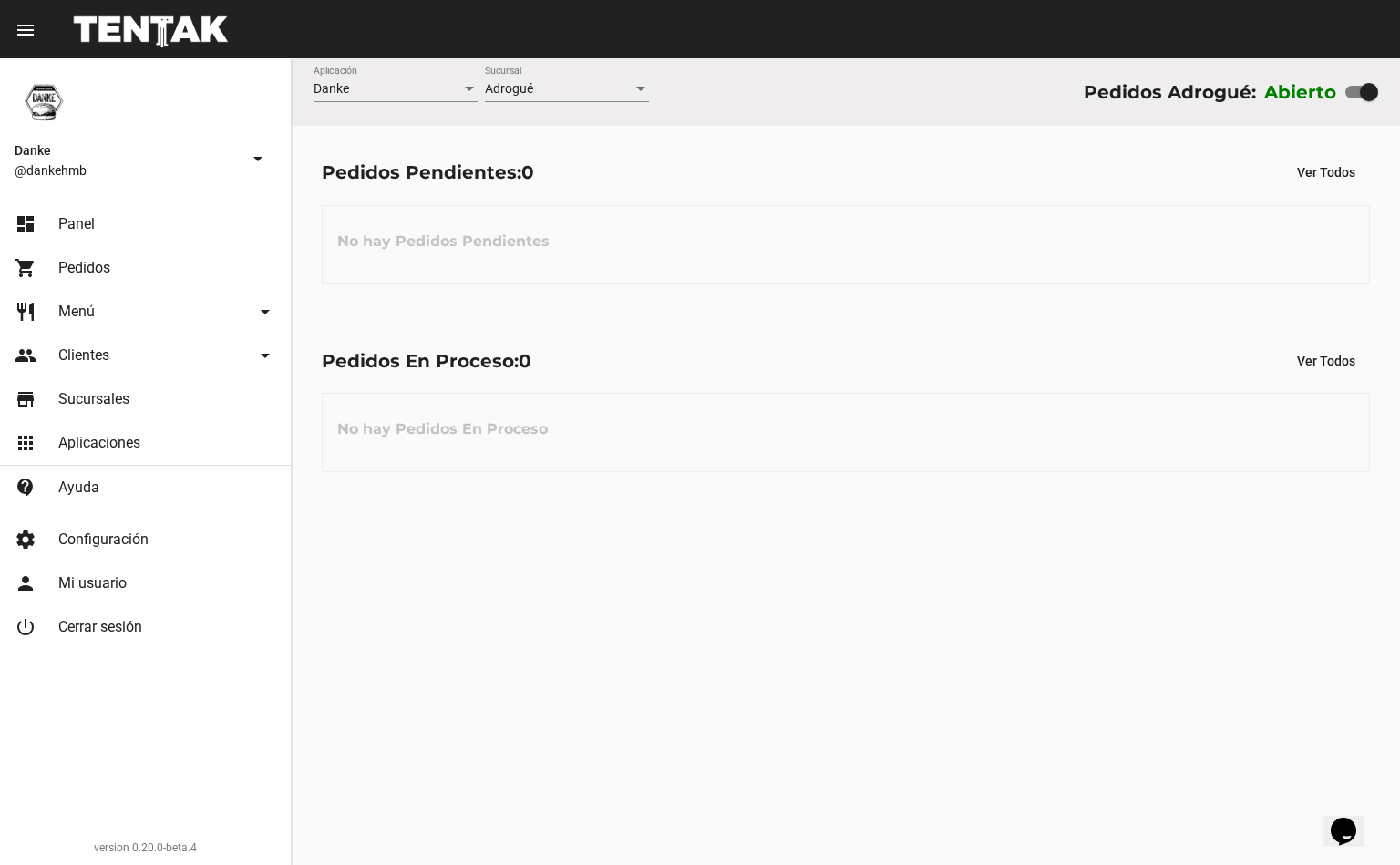 click on "Danke Aplicación Adrogué Sucursal Pedidos Adrogué: Abierto   Pedidos Pendientes:  0 Ver Todos No hay Pedidos Pendientes Pedidos En Proceso:  0 Ver Todos No hay Pedidos En Proceso" 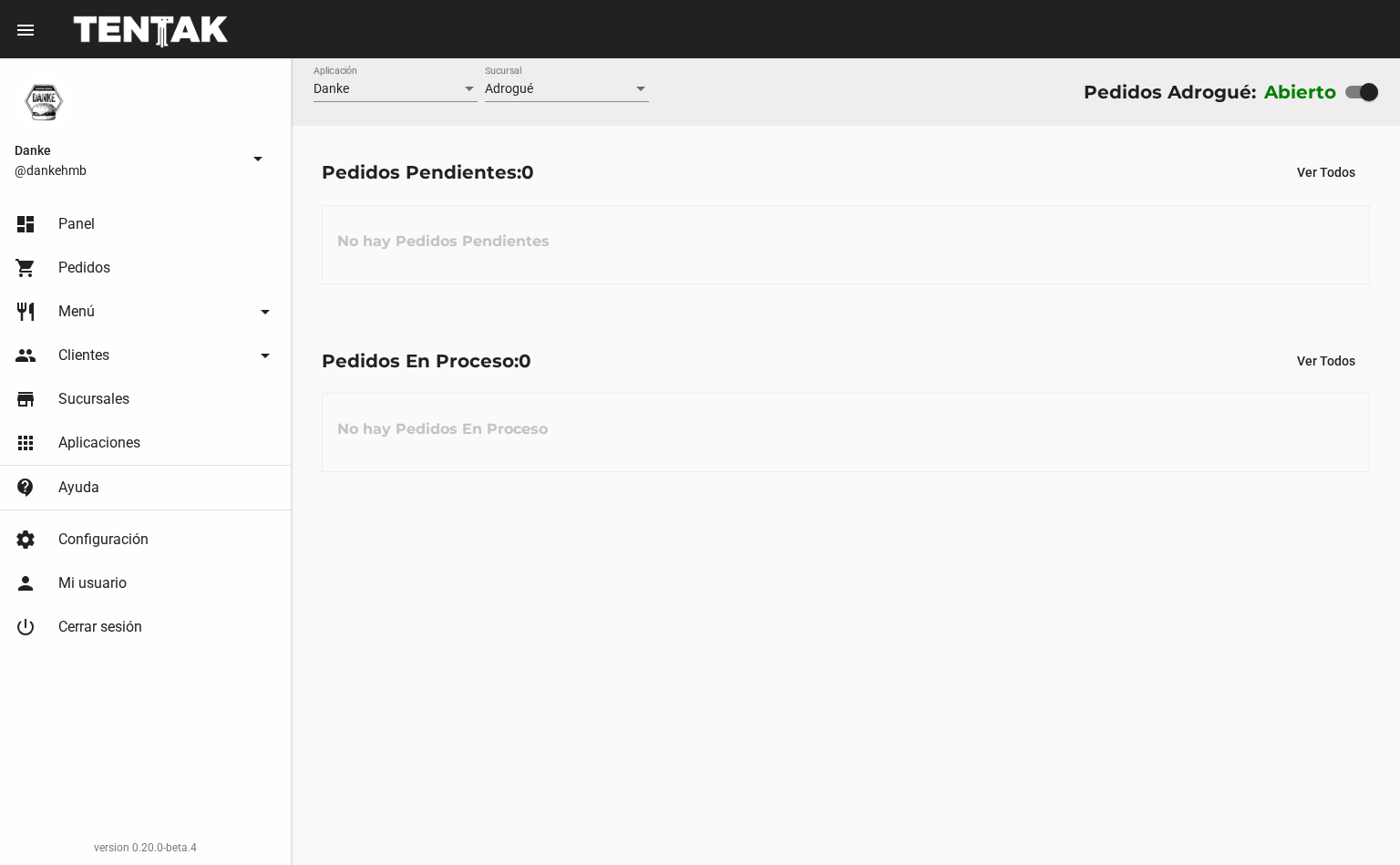 scroll, scrollTop: 0, scrollLeft: 0, axis: both 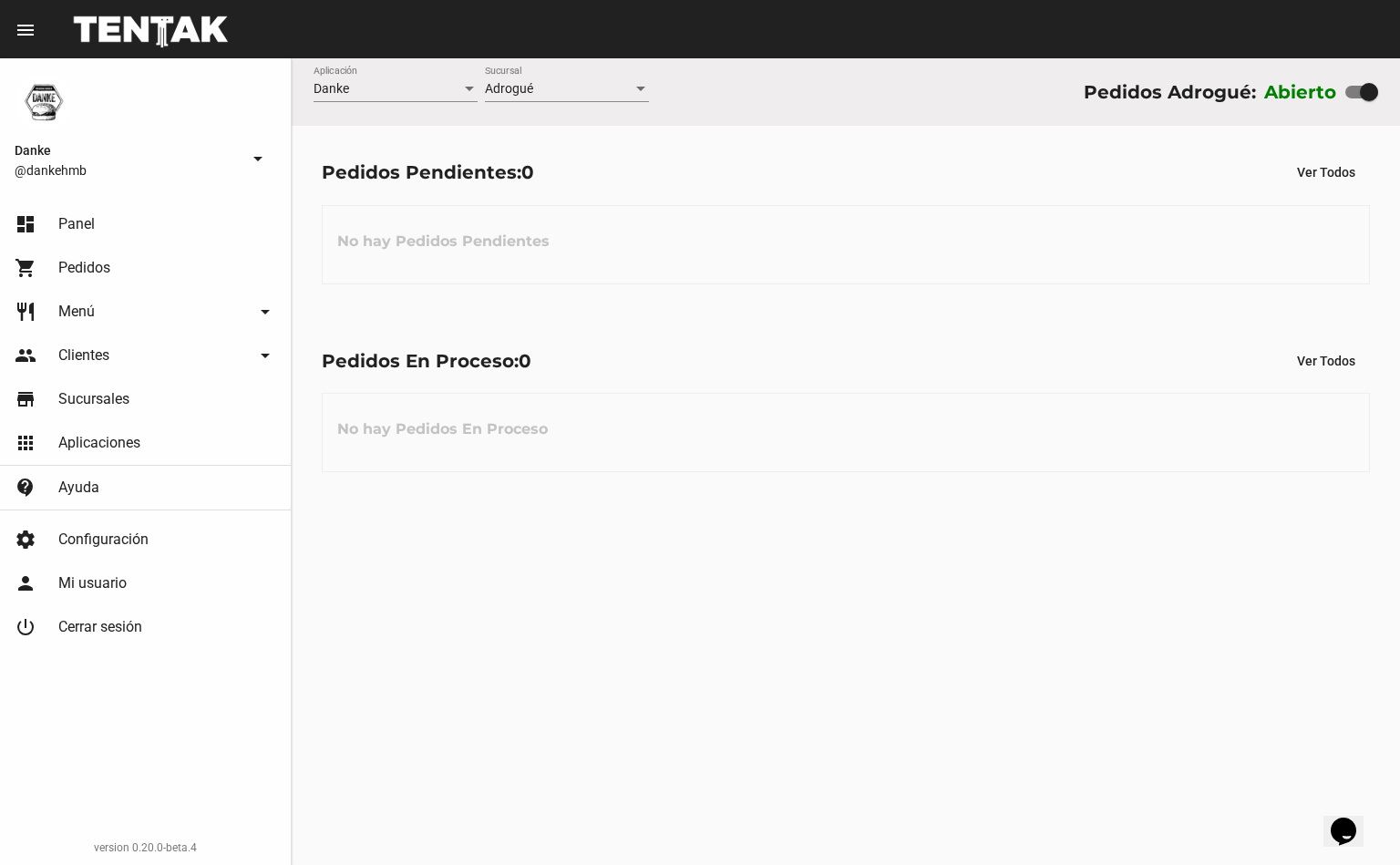 click on "Danke Aplicación Adrogué Sucursal Pedidos Adrogué: Abierto   Pedidos Pendientes:  0 Ver Todos No hay Pedidos Pendientes Pedidos En Proceso:  0 Ver Todos No hay Pedidos En Proceso" 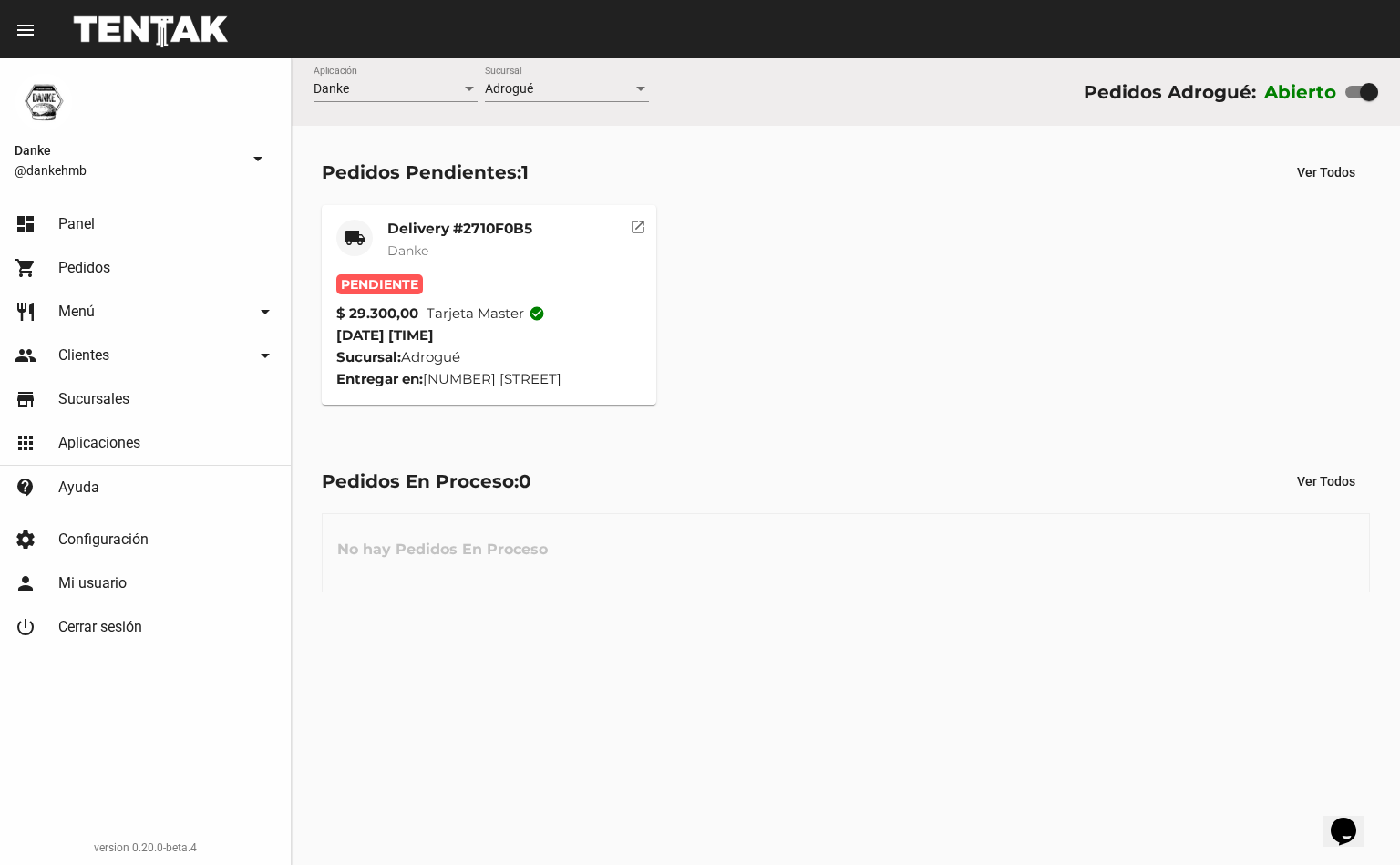 click on "Delivery #2710F0B5 Danke" 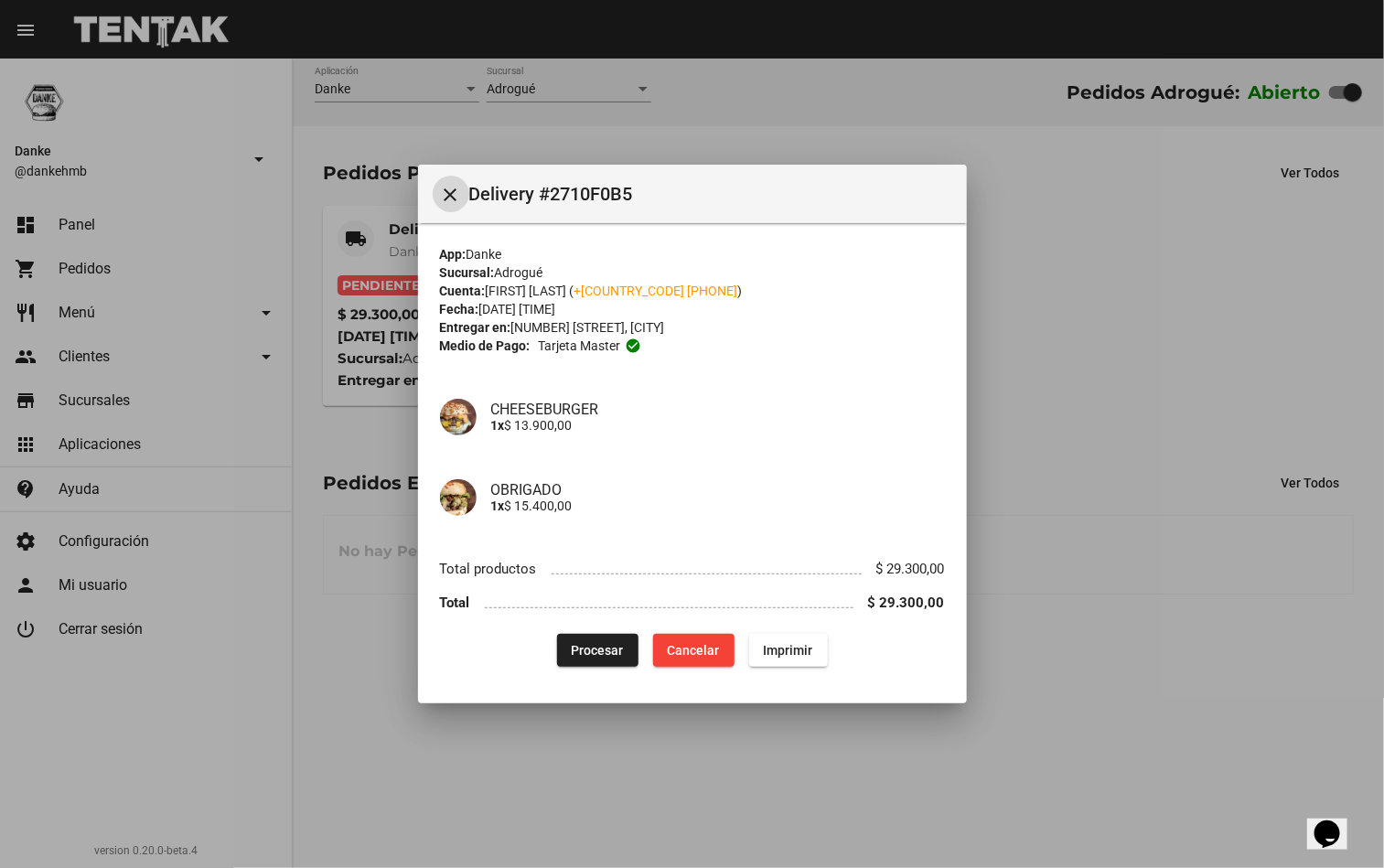 type 